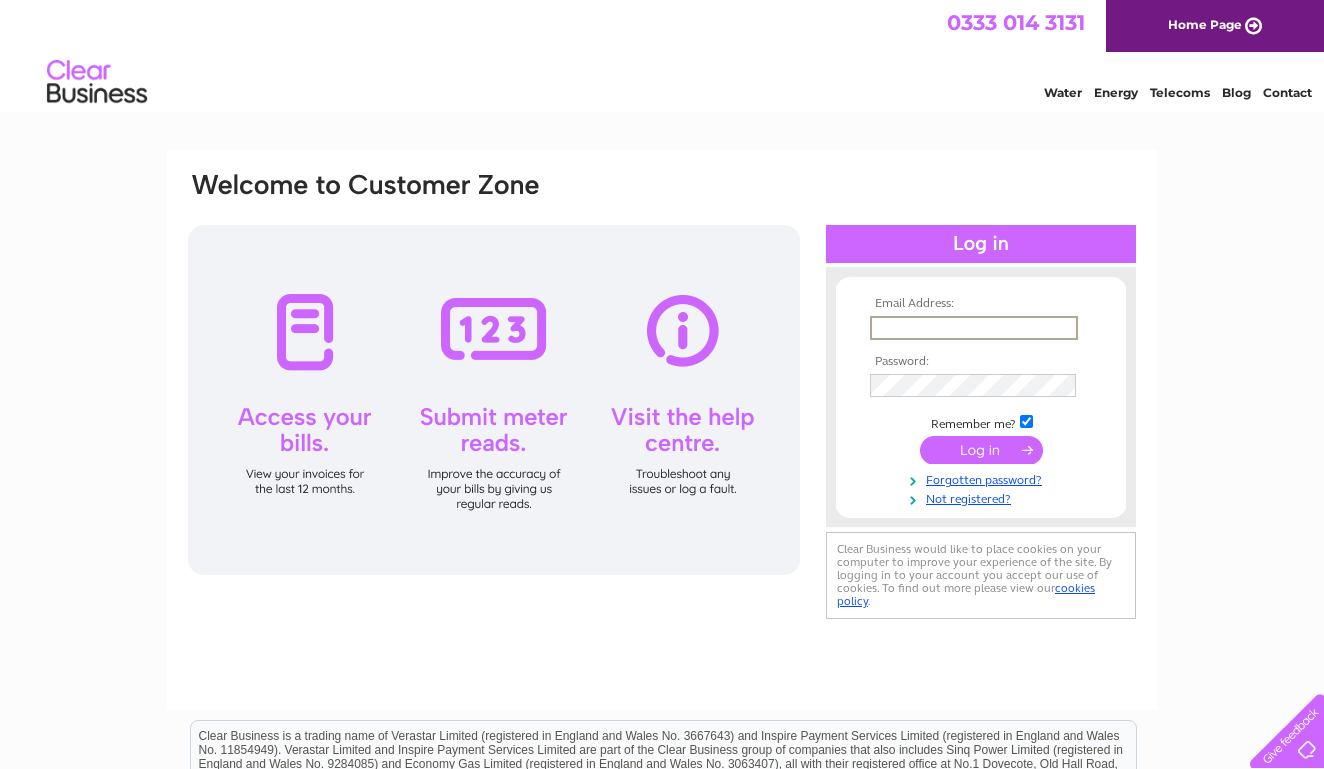 scroll, scrollTop: 0, scrollLeft: 0, axis: both 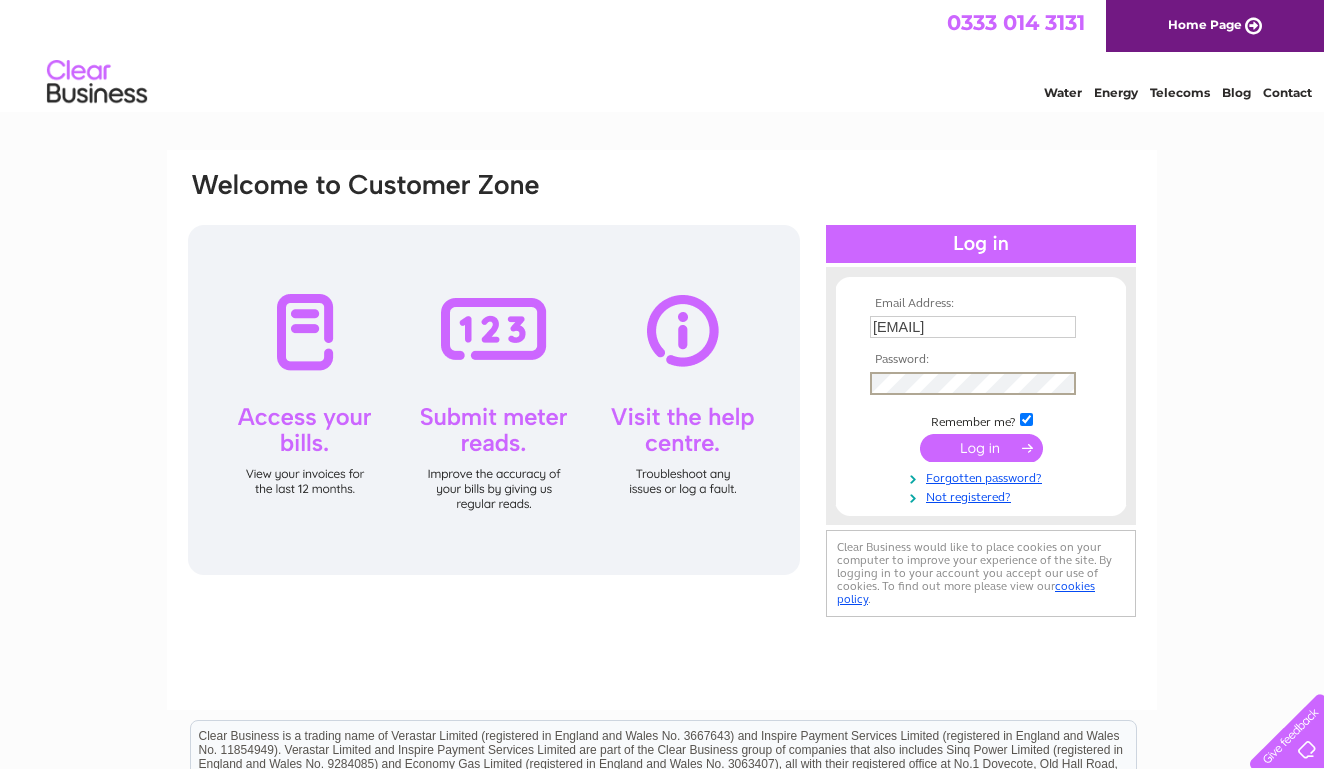 click at bounding box center [981, 448] 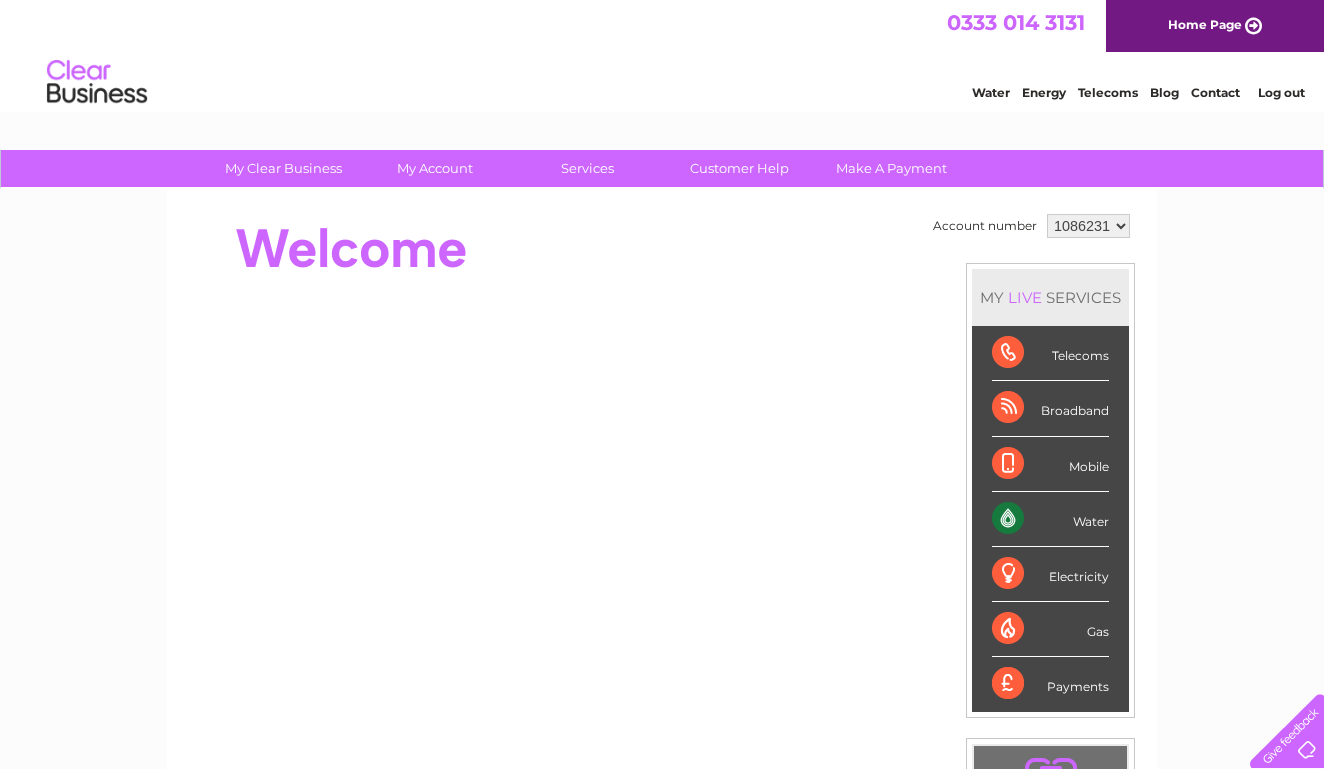 scroll, scrollTop: 0, scrollLeft: 0, axis: both 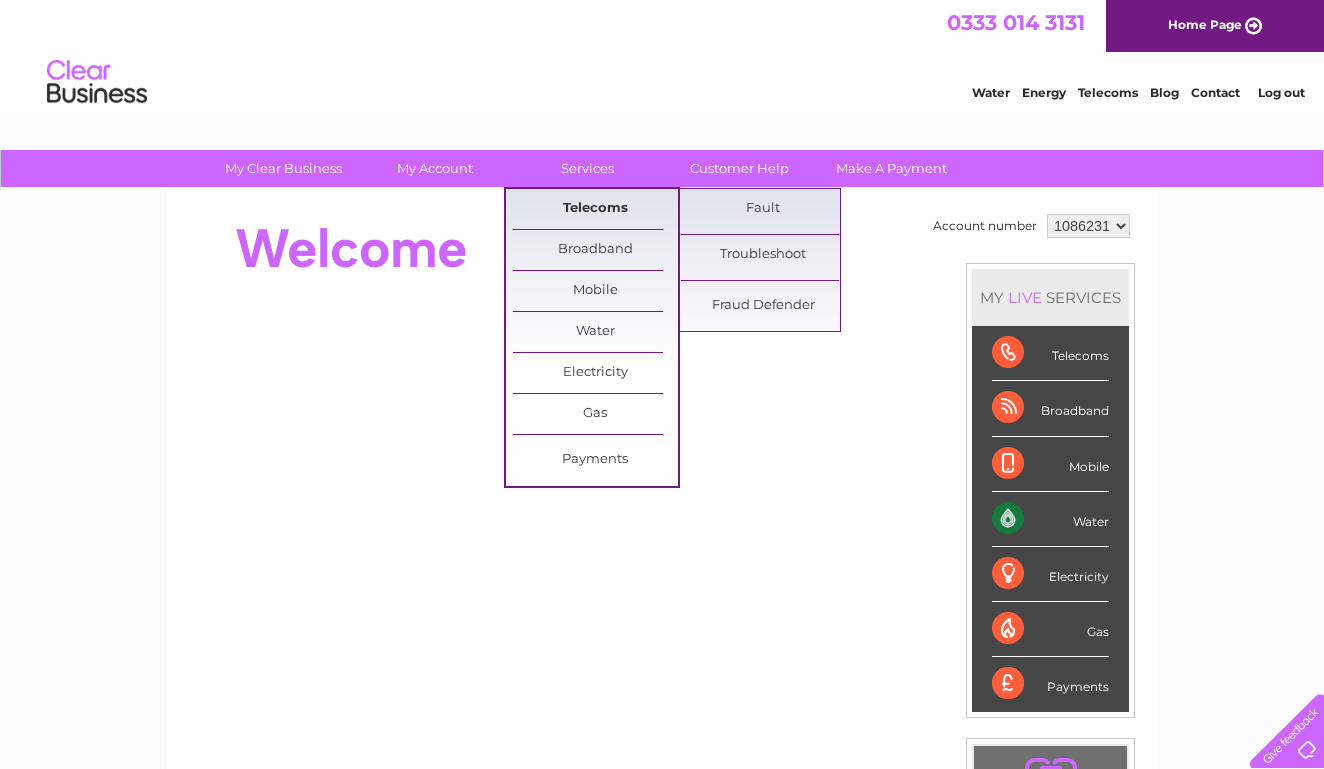 click on "Telecoms" at bounding box center (595, 209) 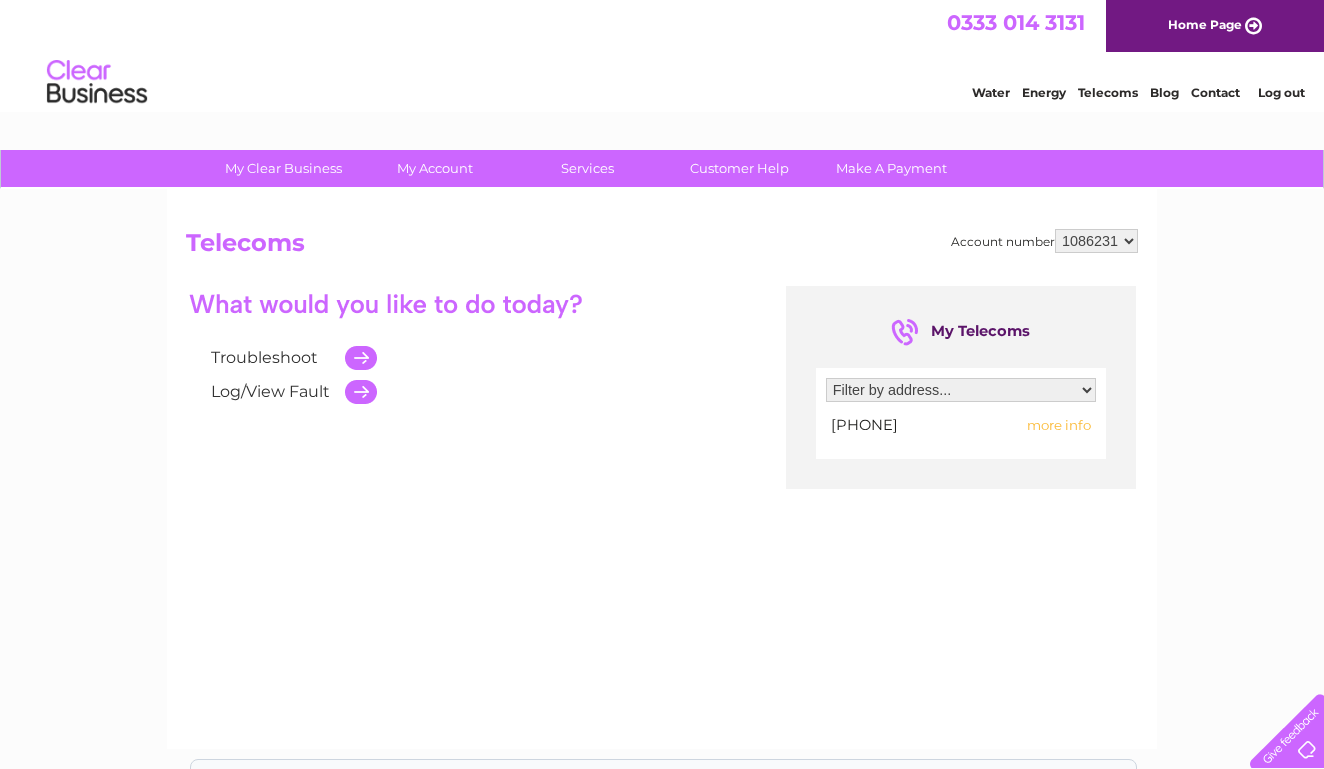 scroll, scrollTop: 0, scrollLeft: 0, axis: both 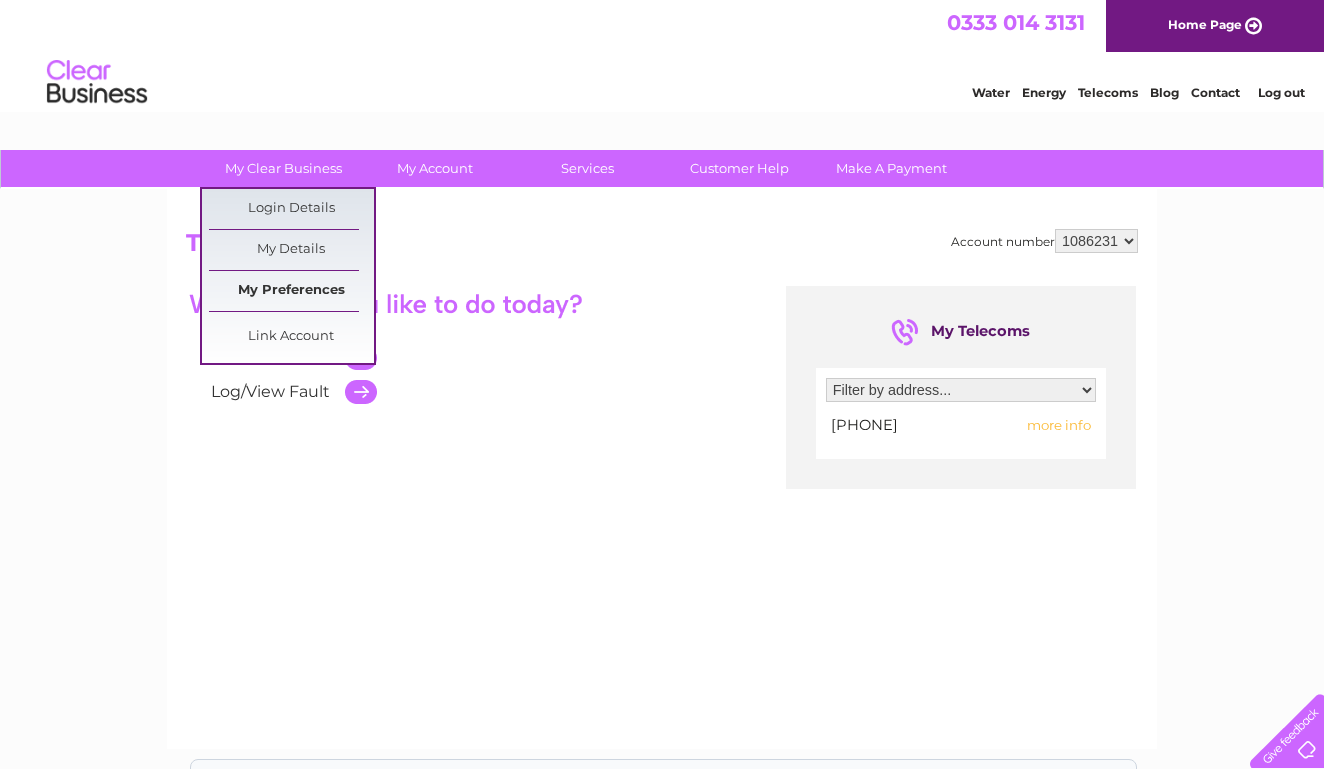 click on "My Preferences" at bounding box center (291, 291) 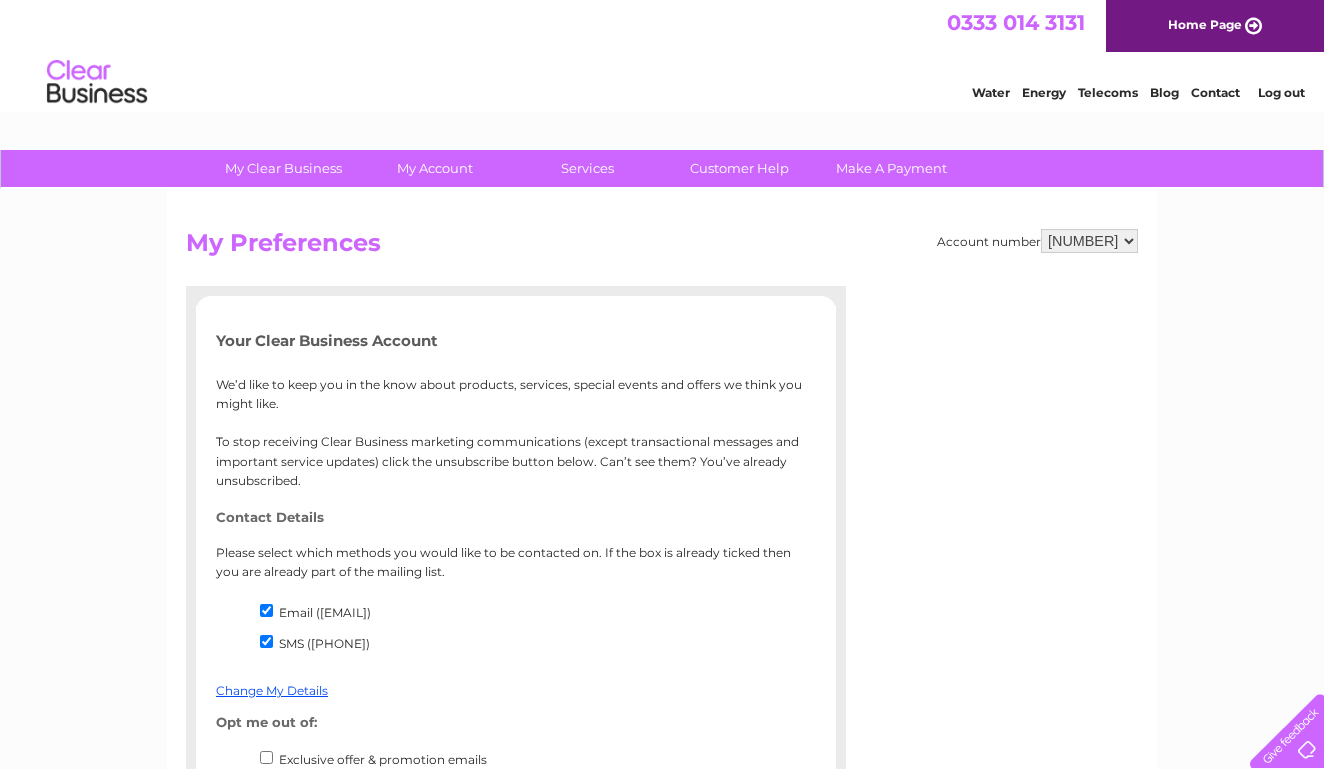 scroll, scrollTop: 0, scrollLeft: 0, axis: both 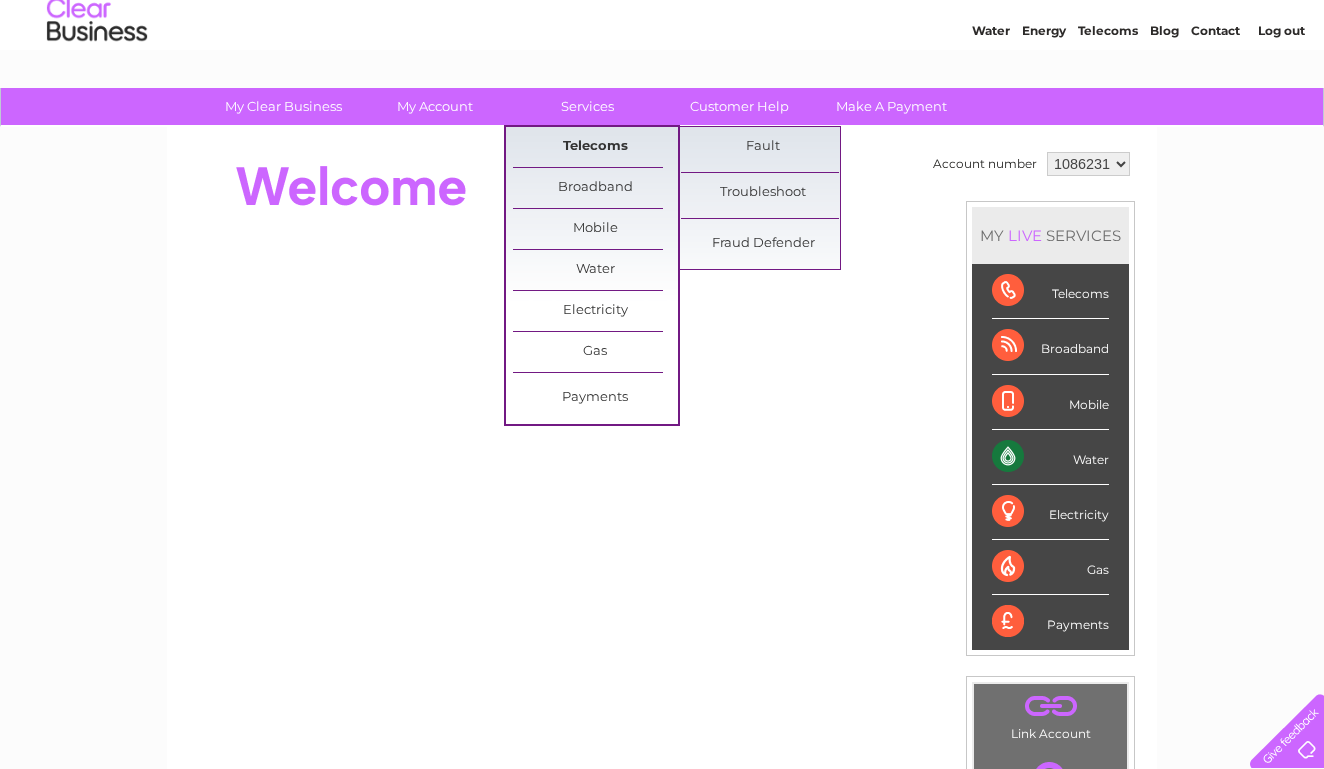 click on "Telecoms" at bounding box center [595, 147] 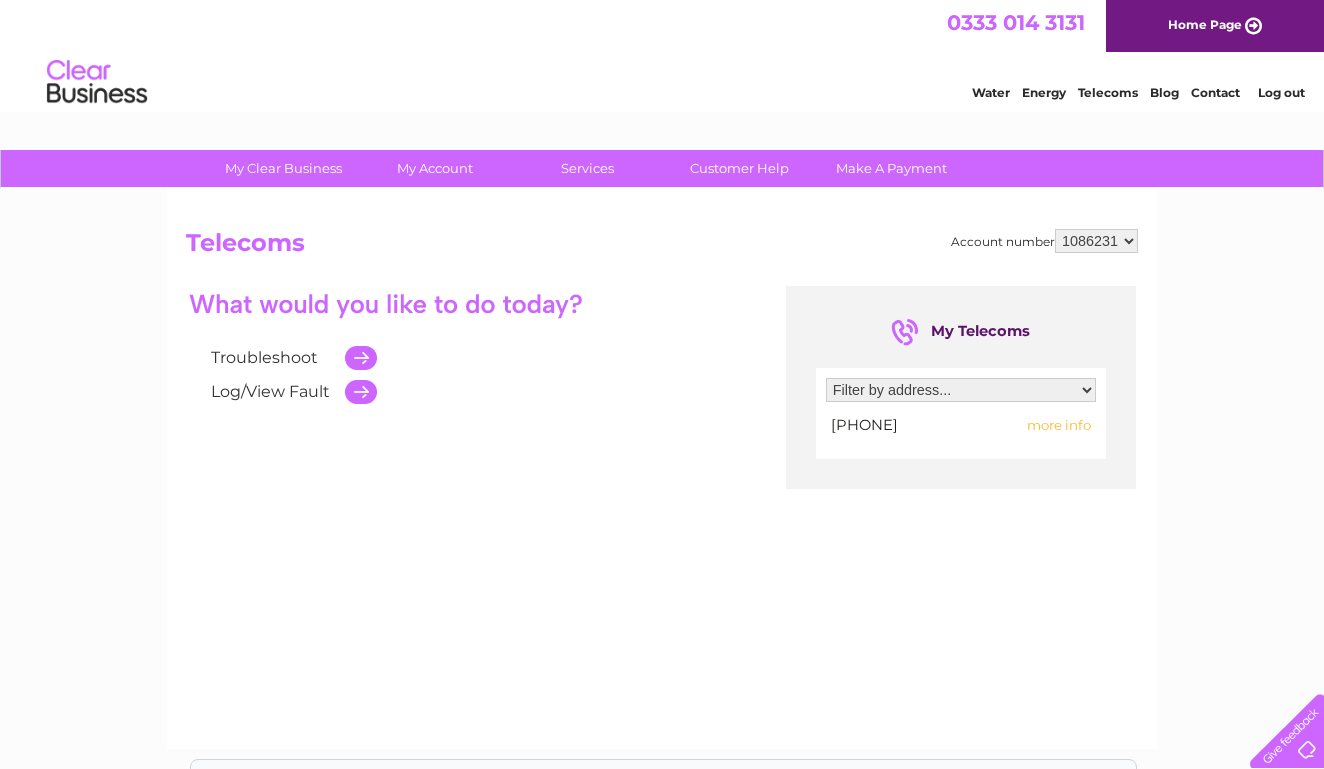 scroll, scrollTop: 0, scrollLeft: 0, axis: both 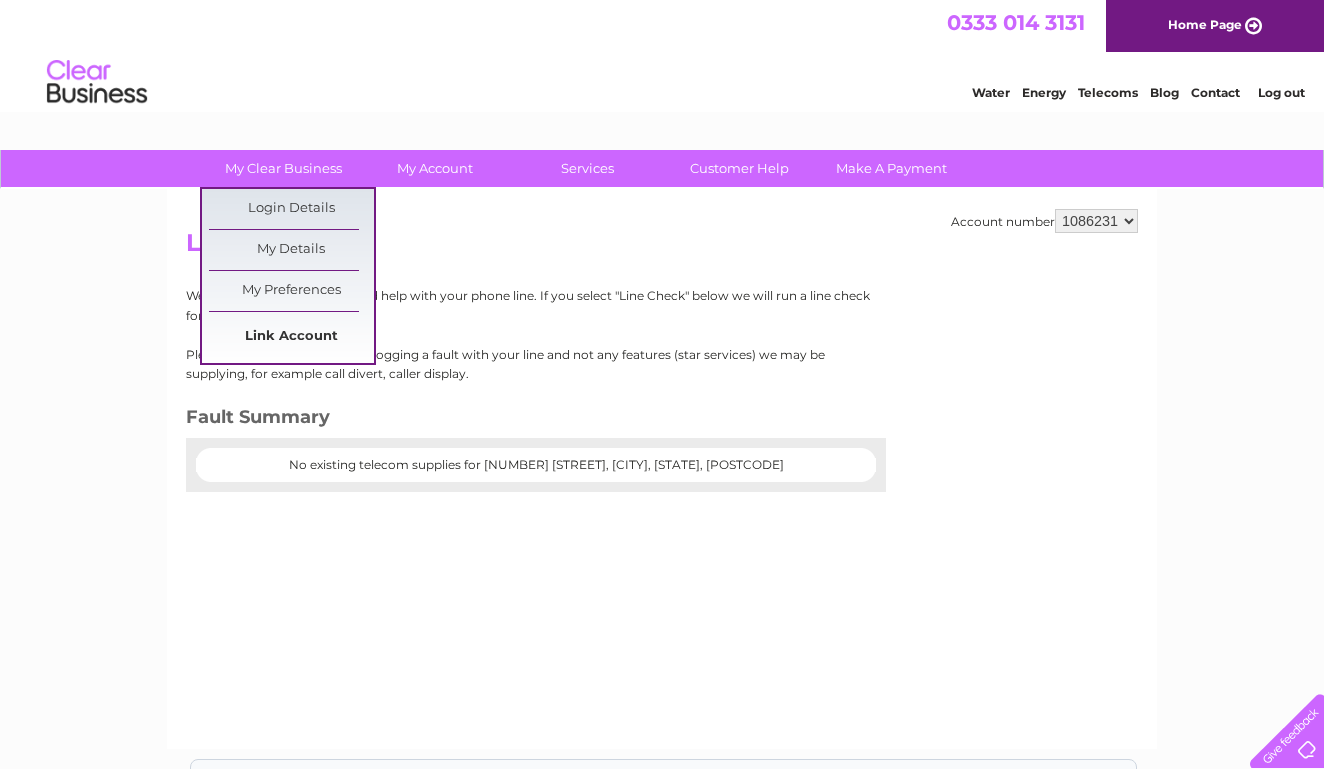click on "Link Account" at bounding box center (291, 337) 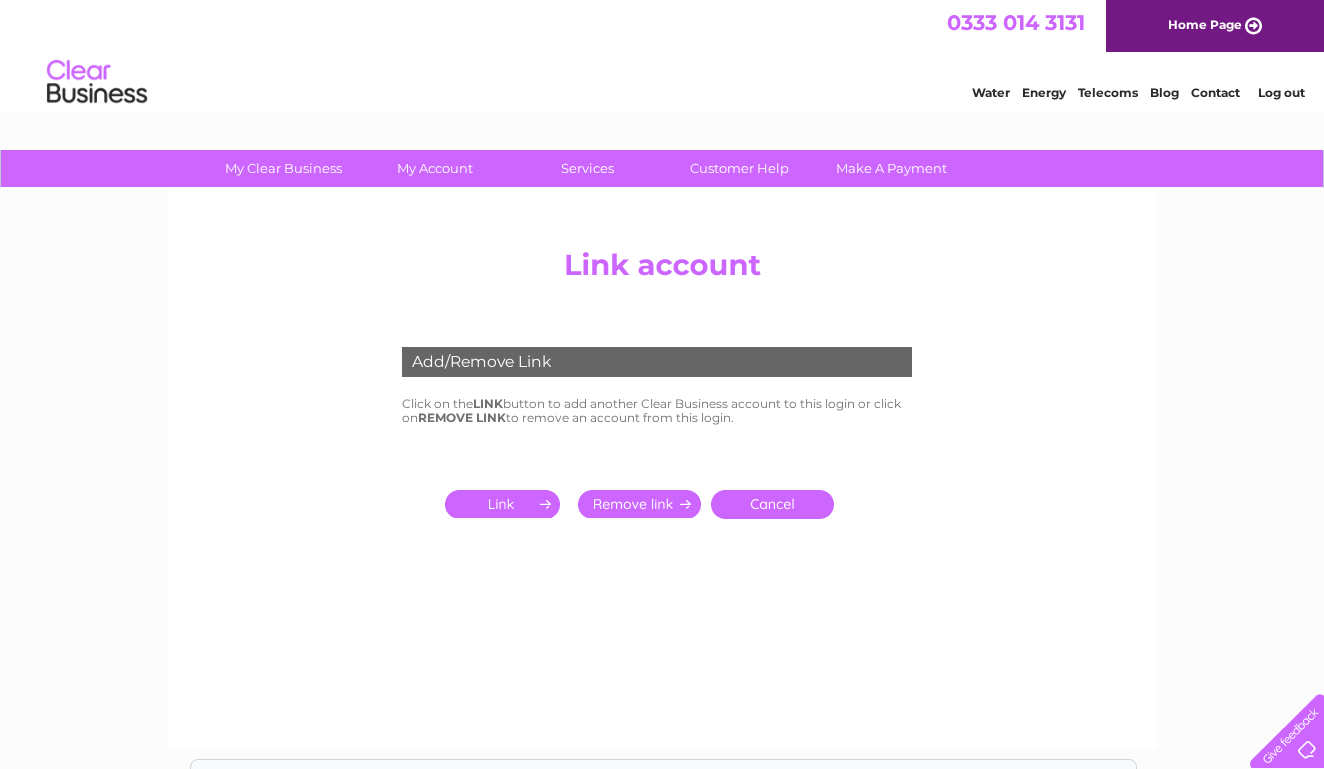 scroll, scrollTop: 0, scrollLeft: 0, axis: both 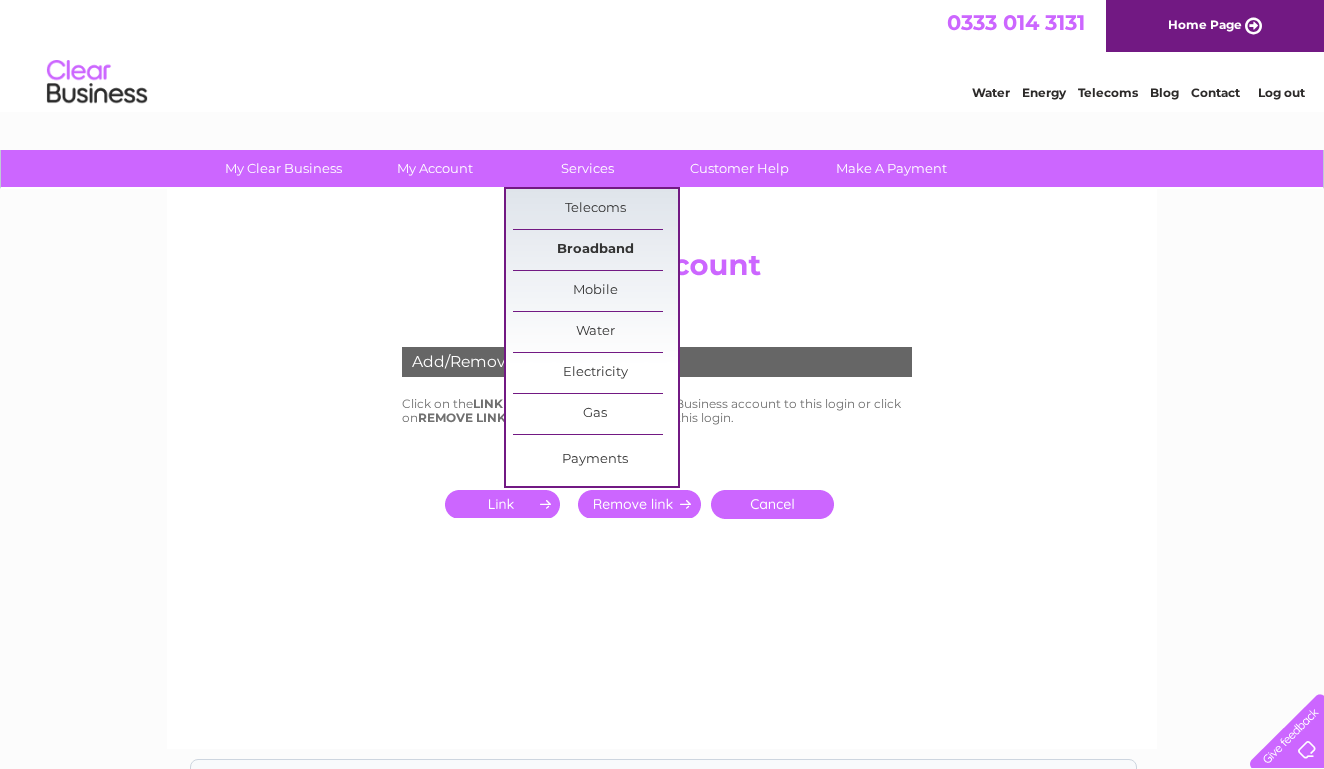 click on "Broadband" at bounding box center [595, 250] 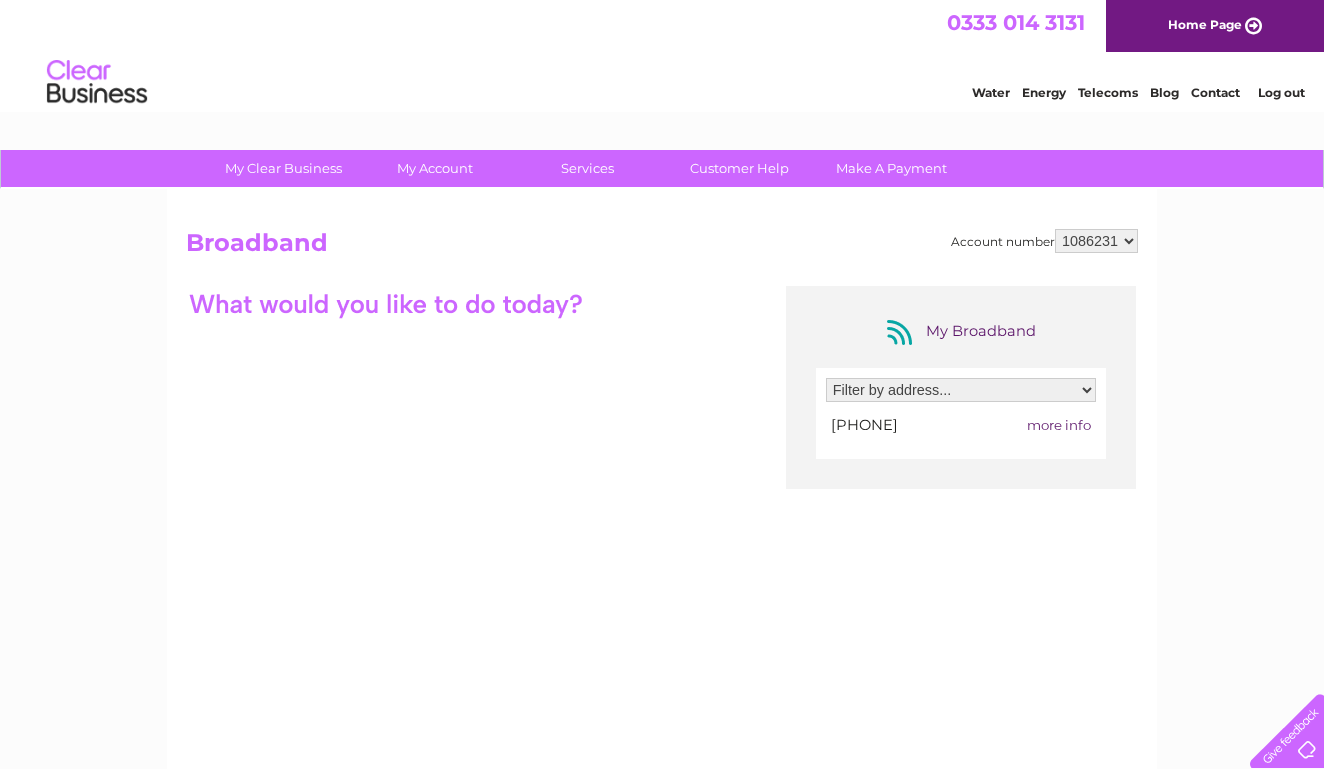 scroll, scrollTop: 0, scrollLeft: 0, axis: both 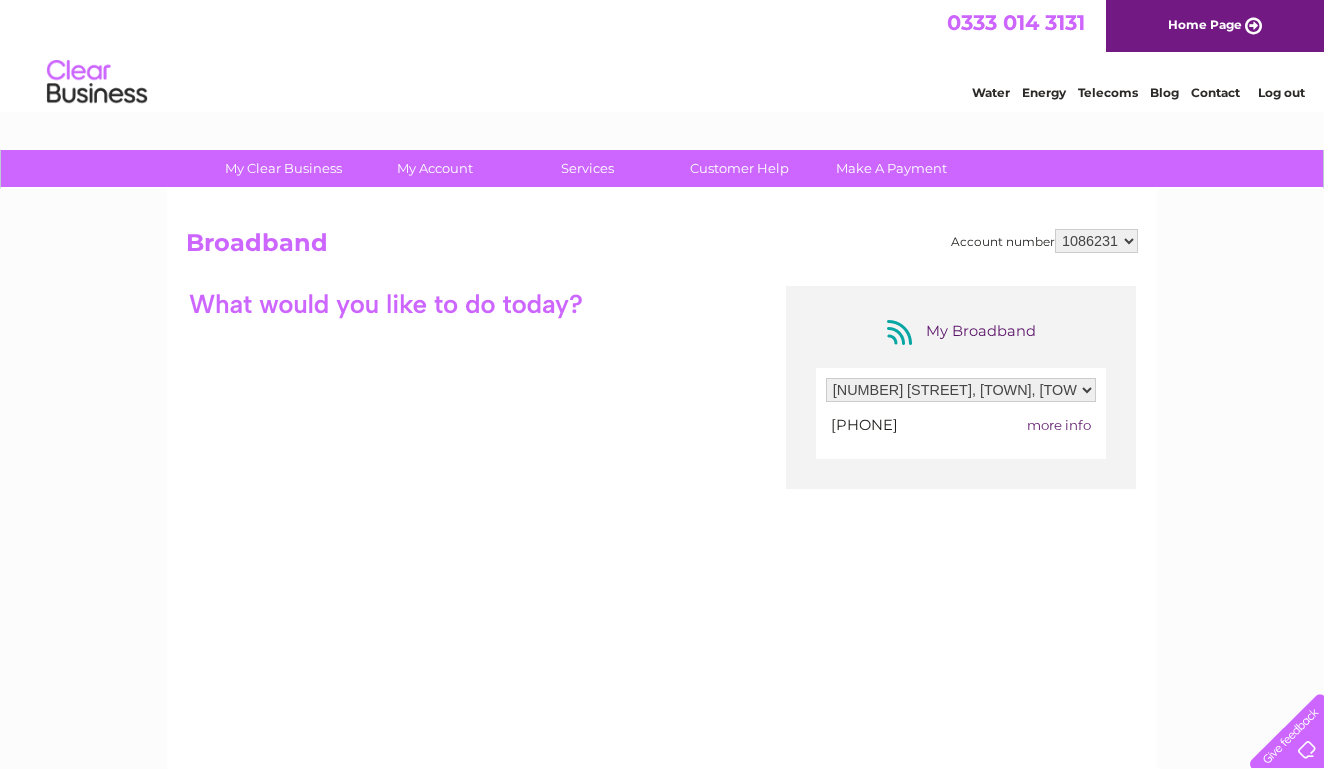 click on "more info" at bounding box center (1059, 425) 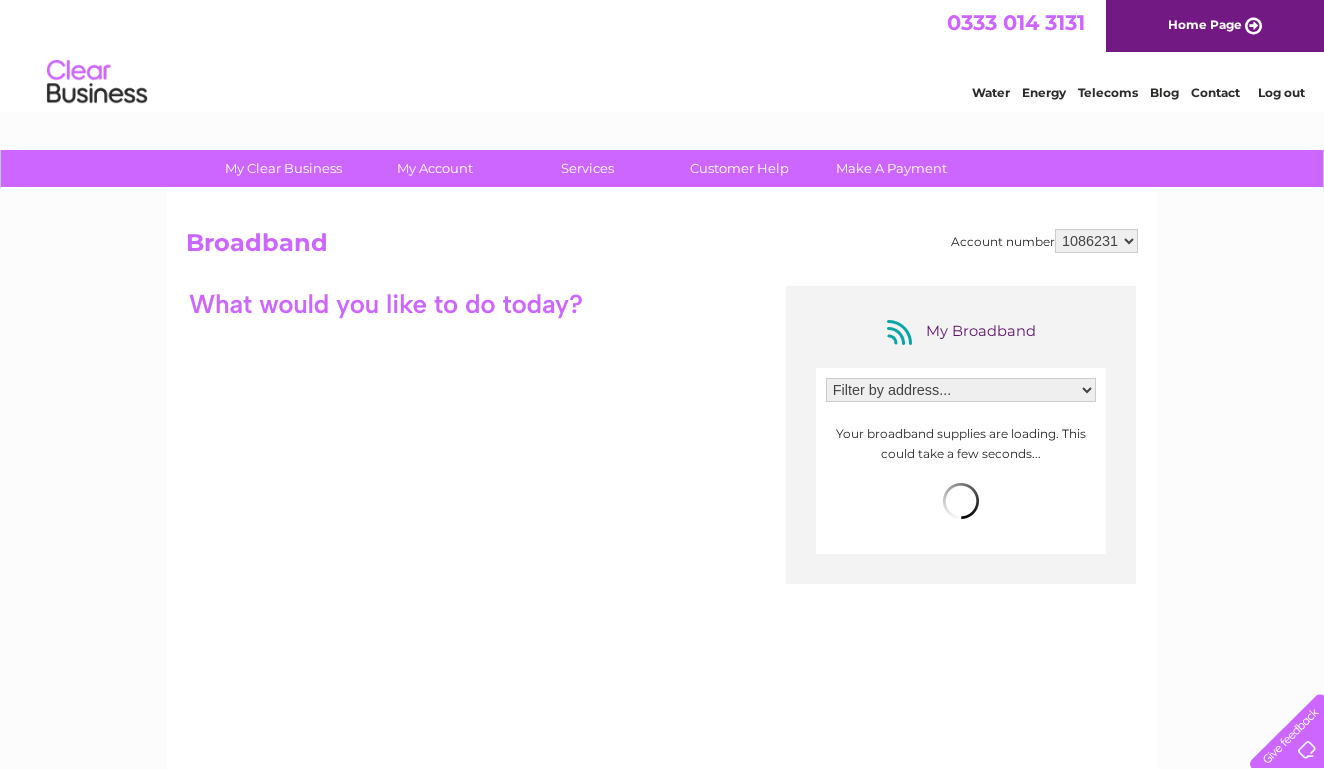 scroll, scrollTop: 0, scrollLeft: 0, axis: both 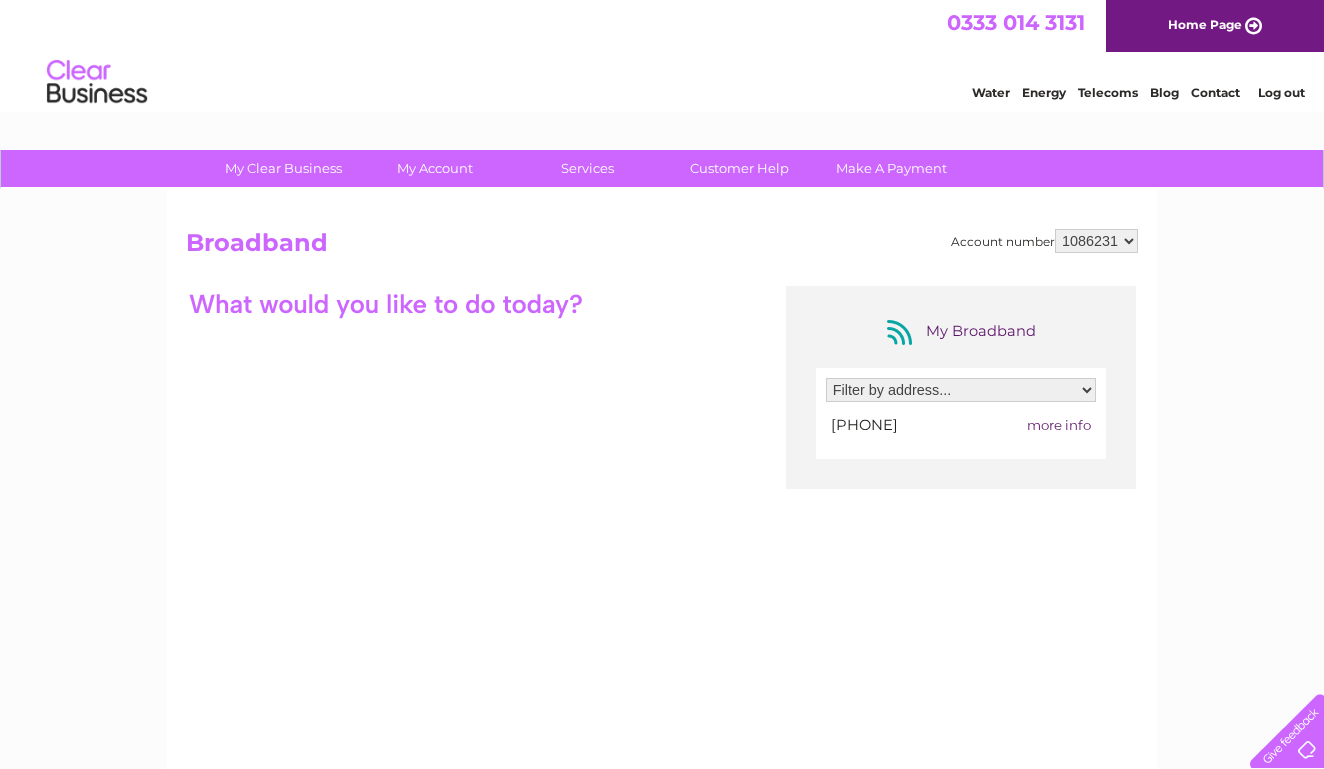 click on "more info" at bounding box center [1059, 425] 